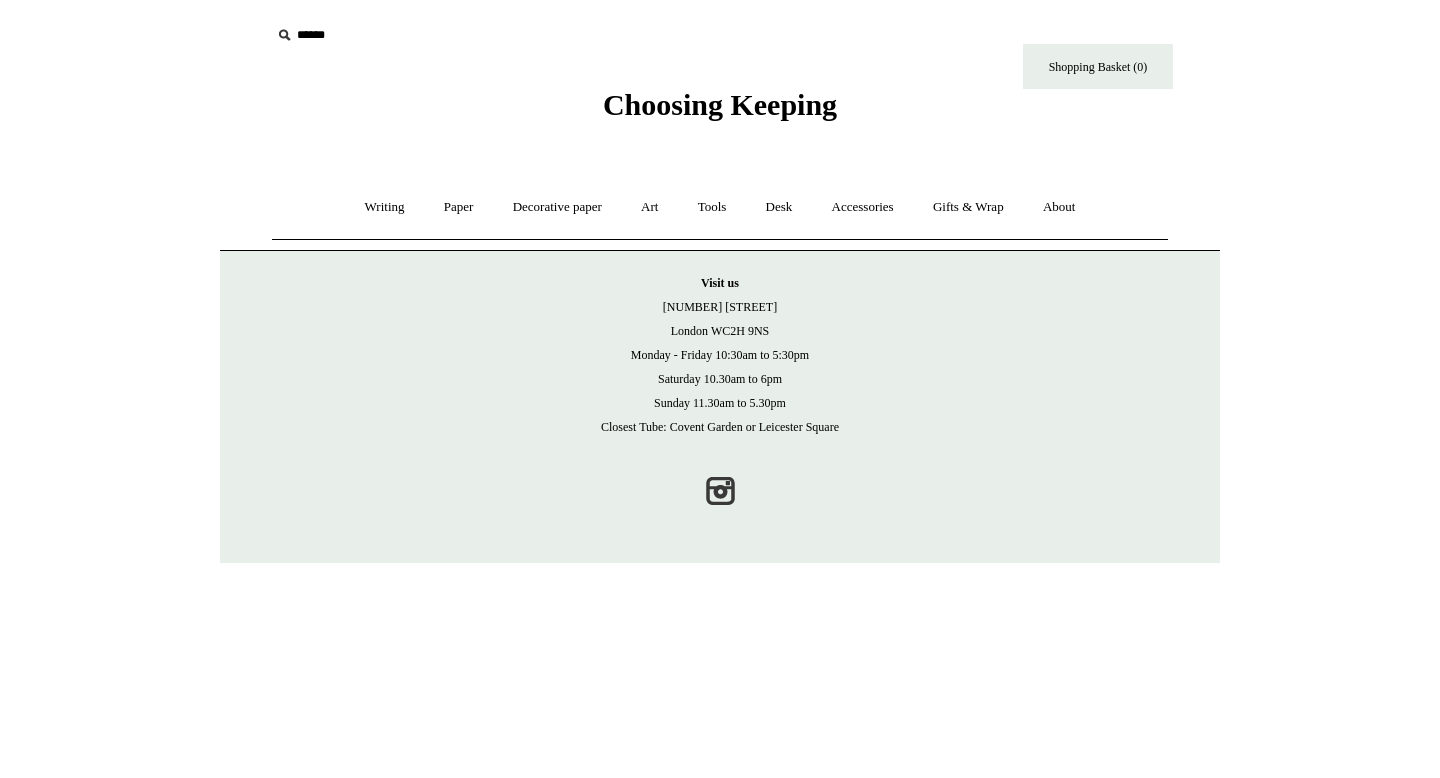 scroll, scrollTop: 0, scrollLeft: 0, axis: both 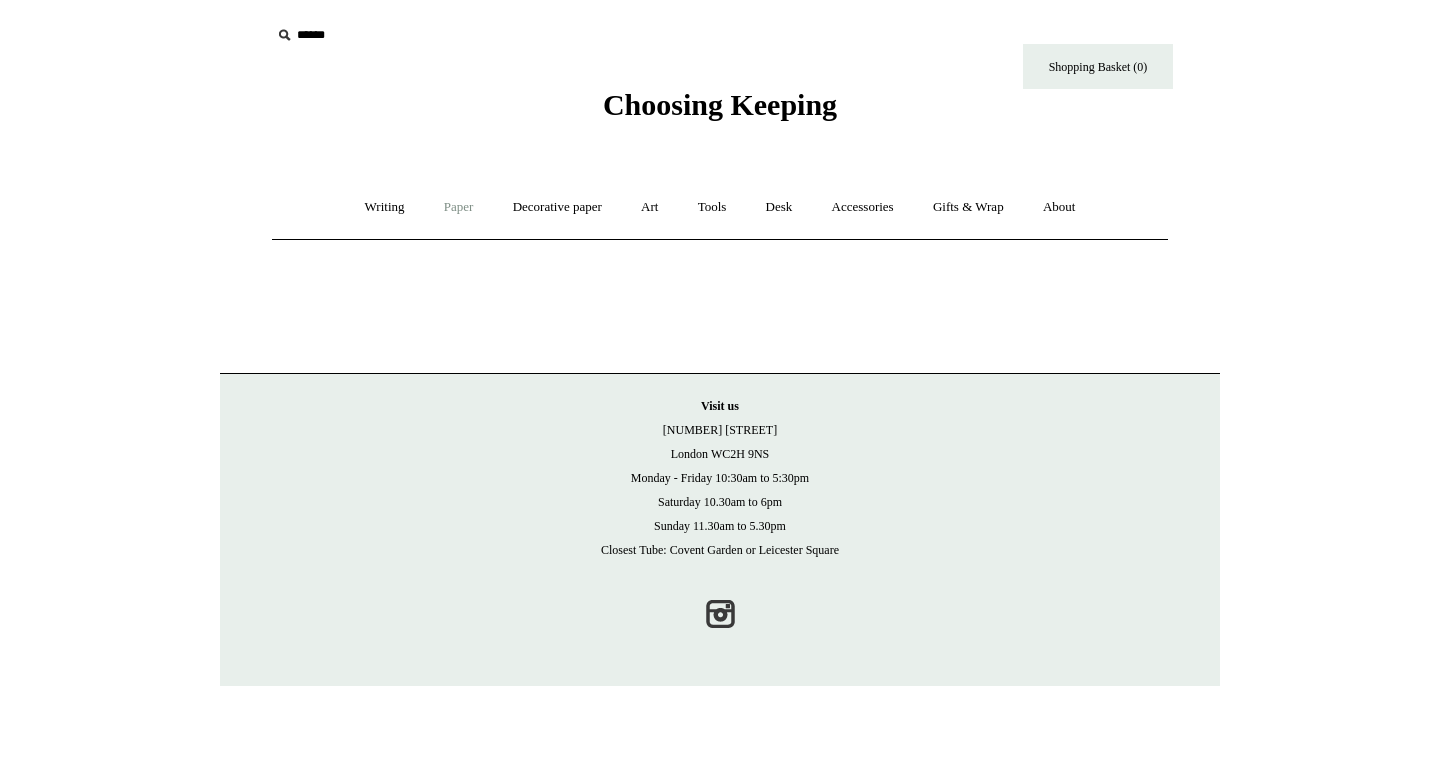click on "Paper +" at bounding box center [459, 207] 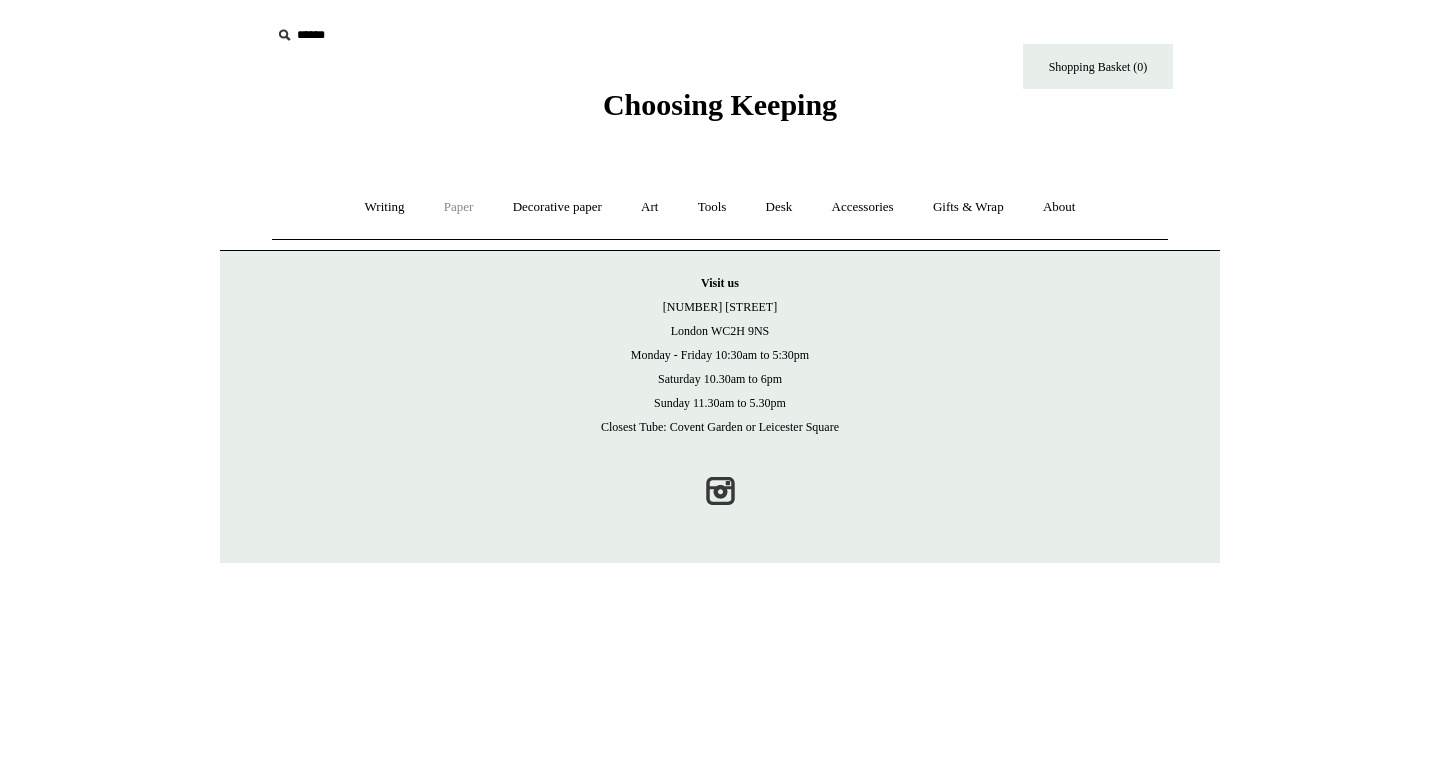 scroll, scrollTop: 0, scrollLeft: 0, axis: both 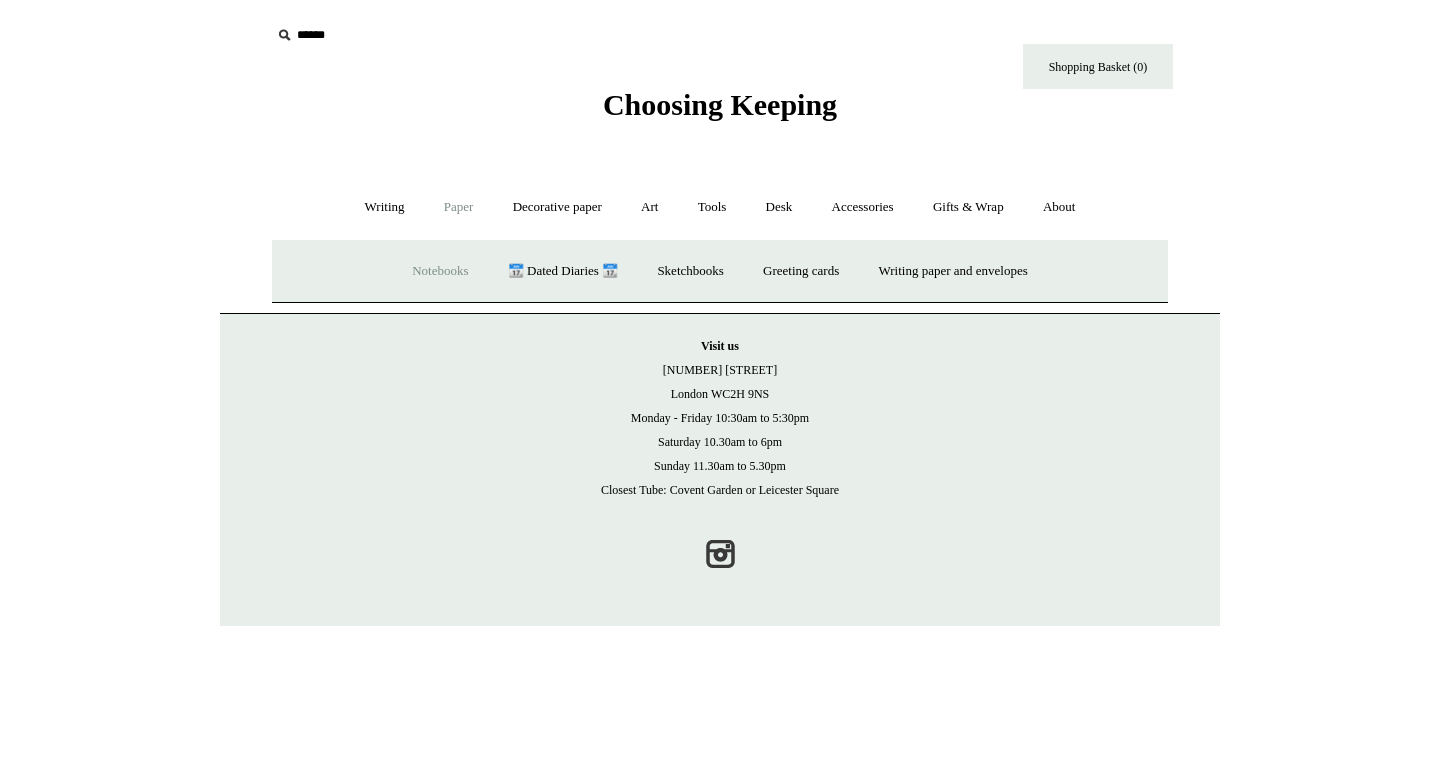 click on "Notebooks +" at bounding box center (440, 271) 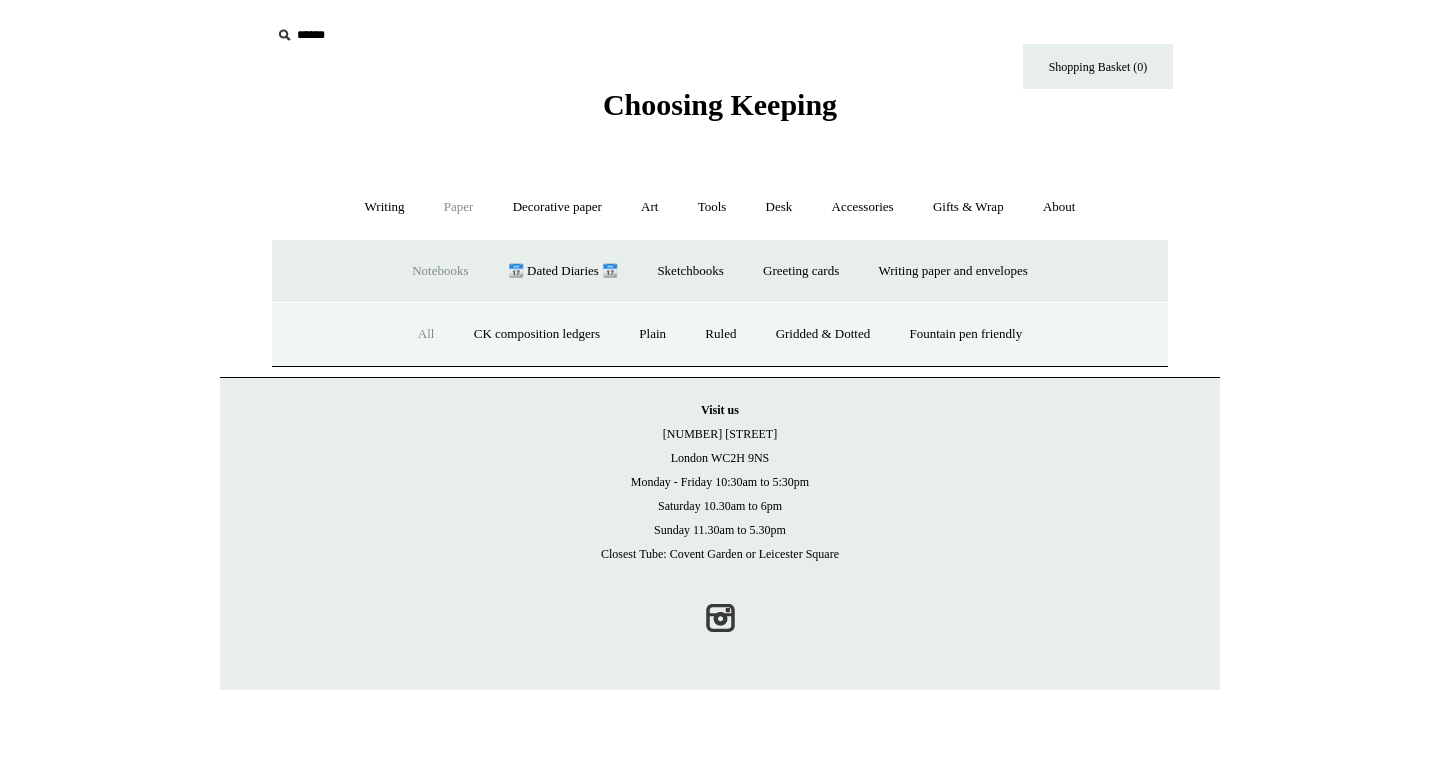click on "All" at bounding box center (426, 334) 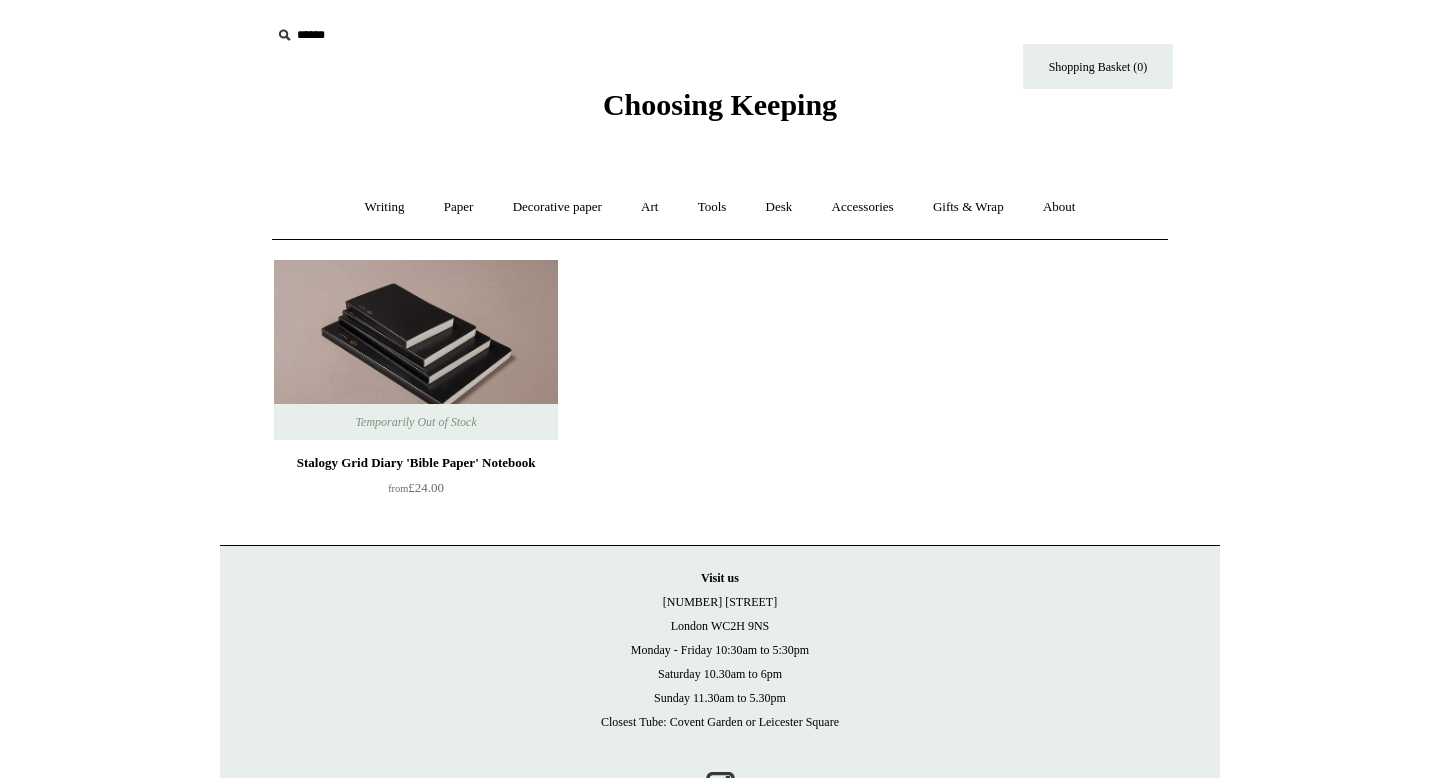 scroll, scrollTop: 0, scrollLeft: 0, axis: both 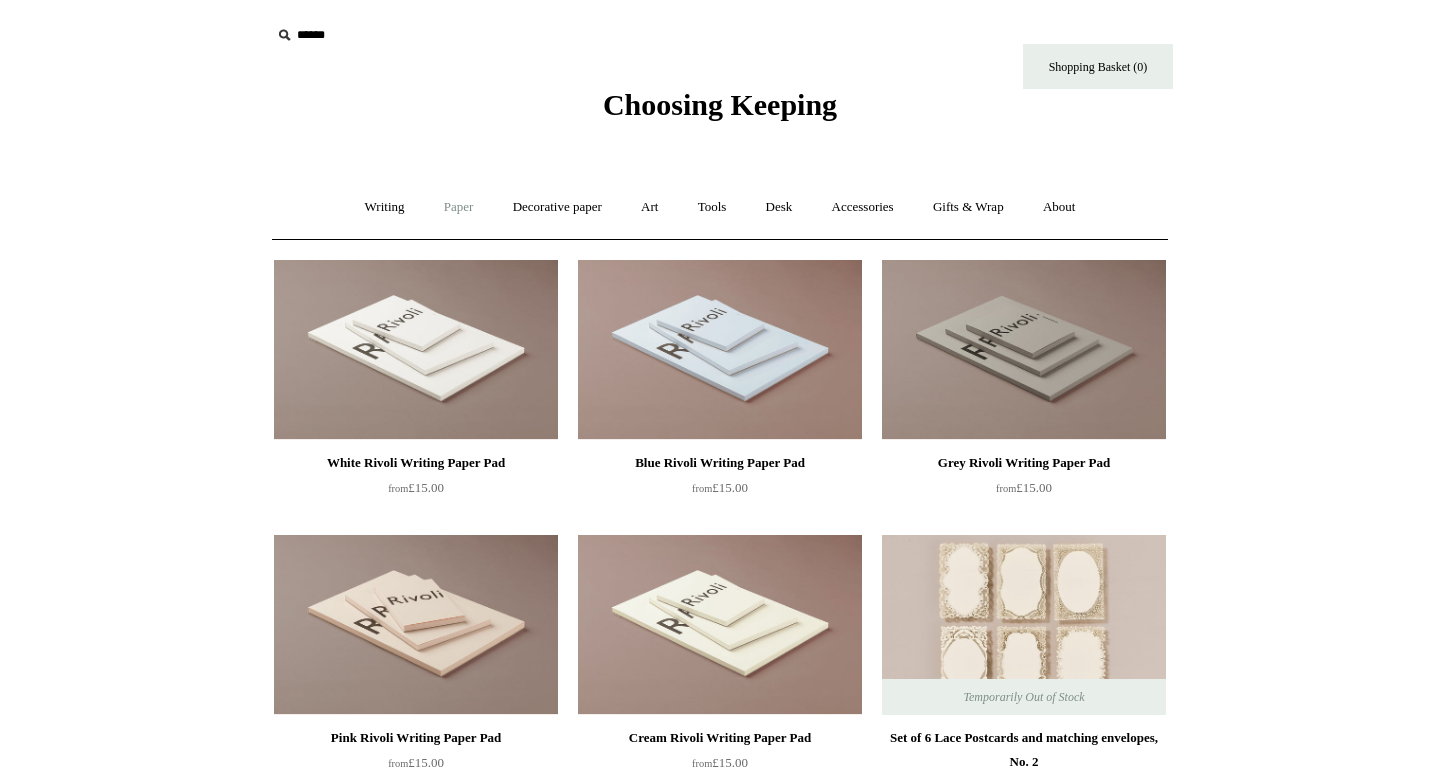 click on "Paper +" at bounding box center [459, 207] 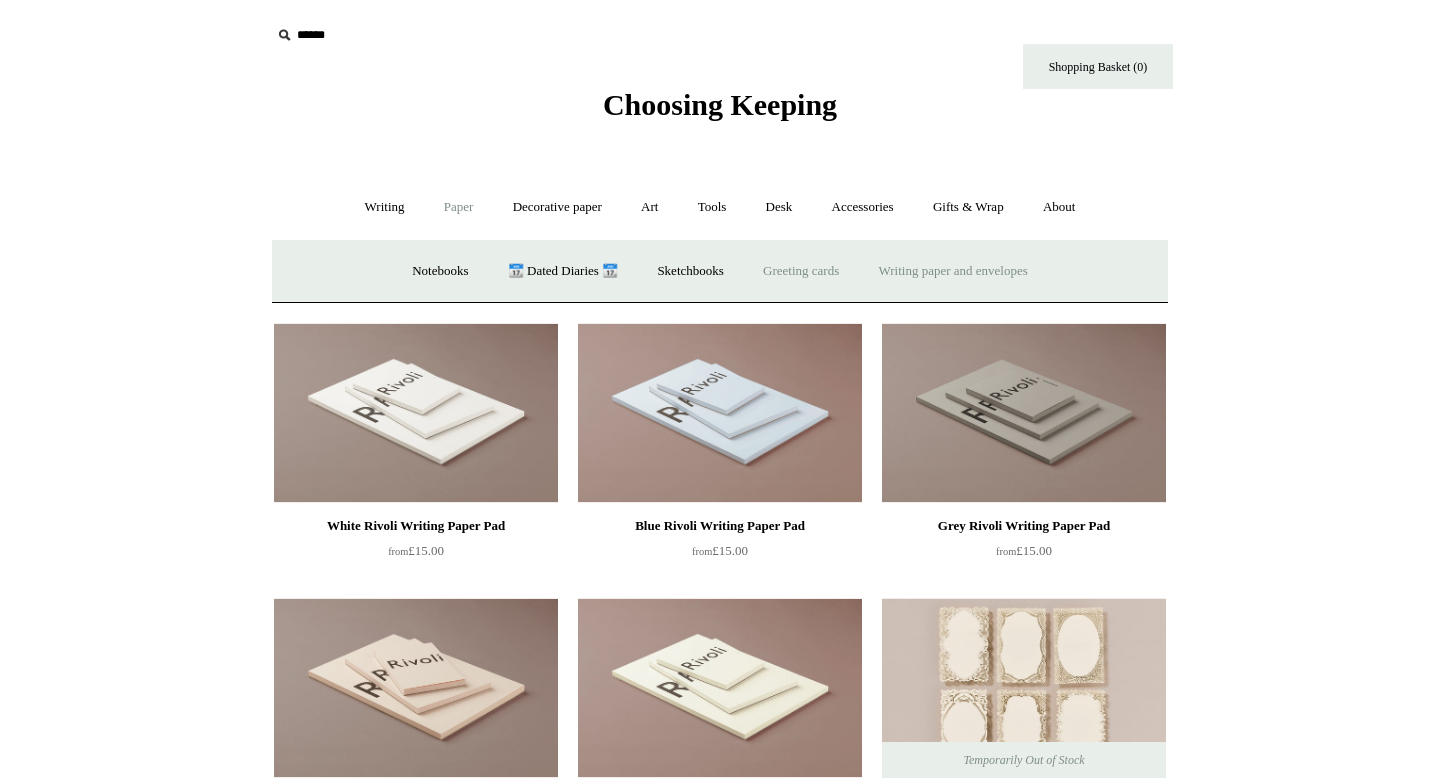 click on "Greeting cards +" at bounding box center (801, 271) 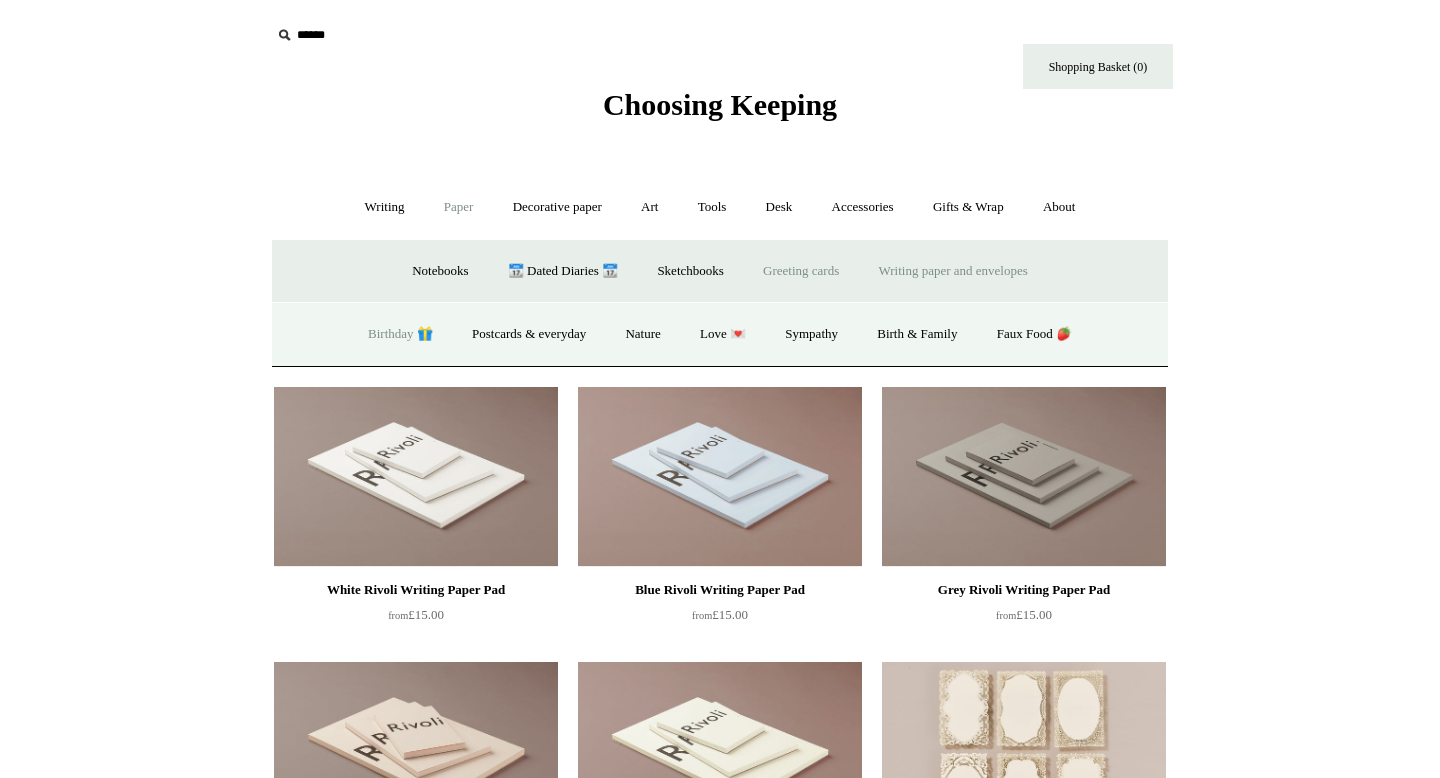 click on "Birthday 🎁" at bounding box center [400, 334] 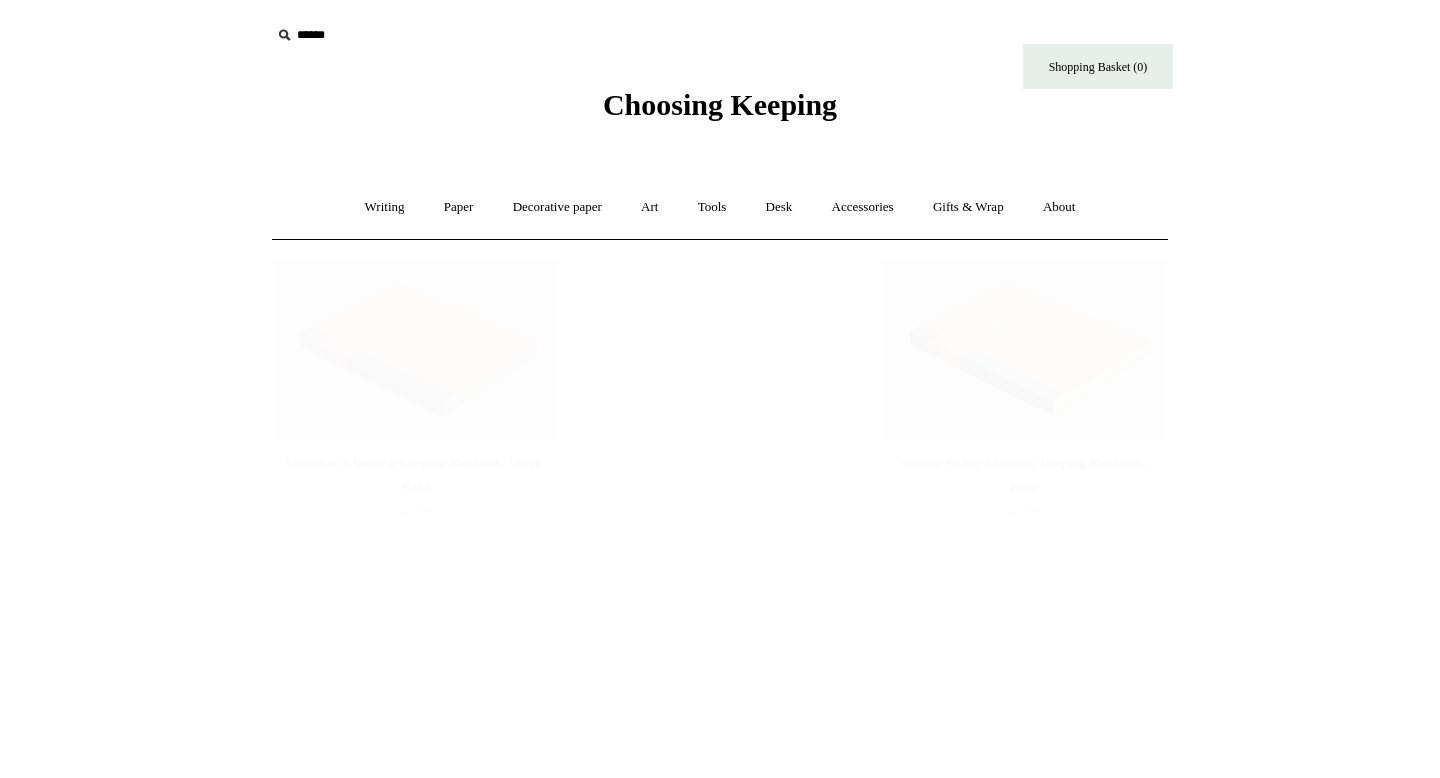 scroll, scrollTop: 0, scrollLeft: 0, axis: both 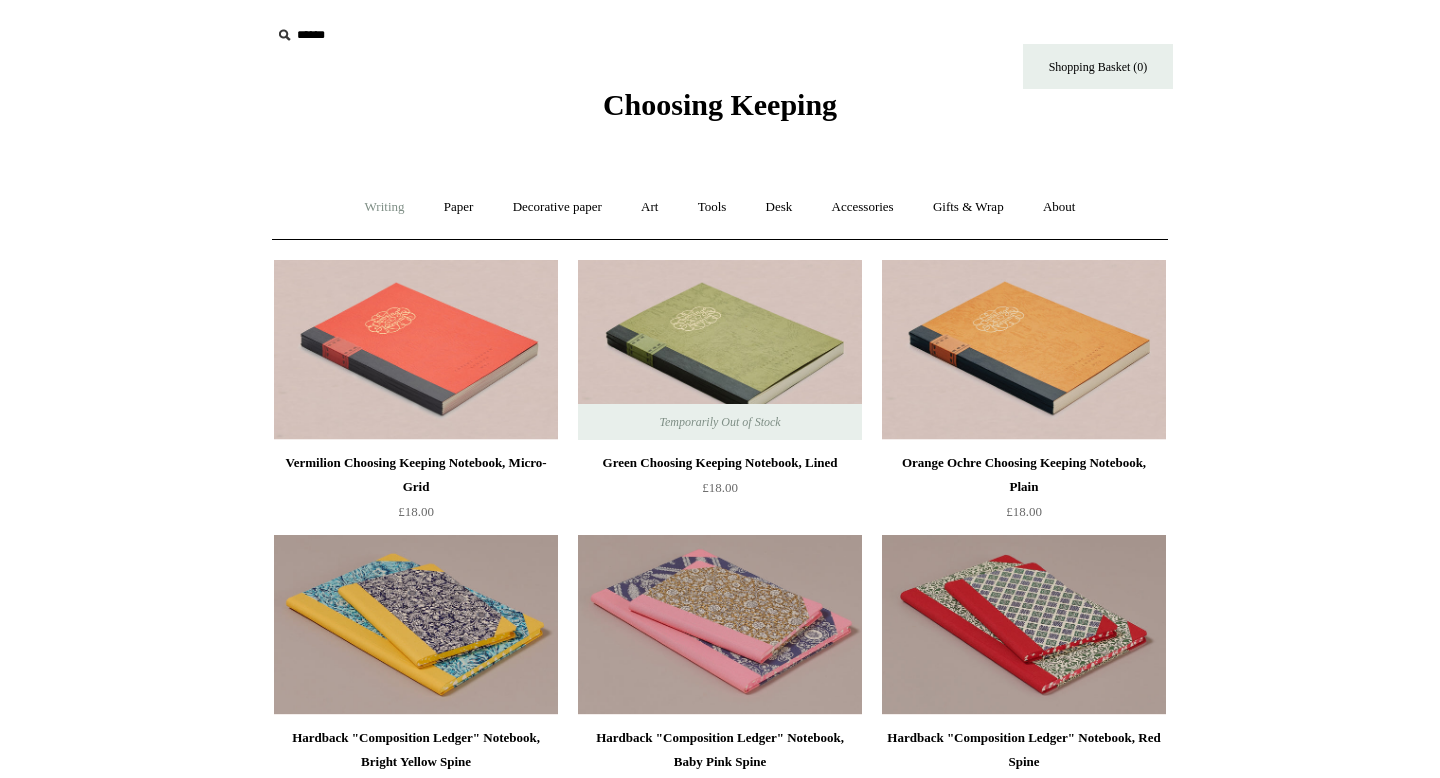 click on "Writing +" at bounding box center (385, 207) 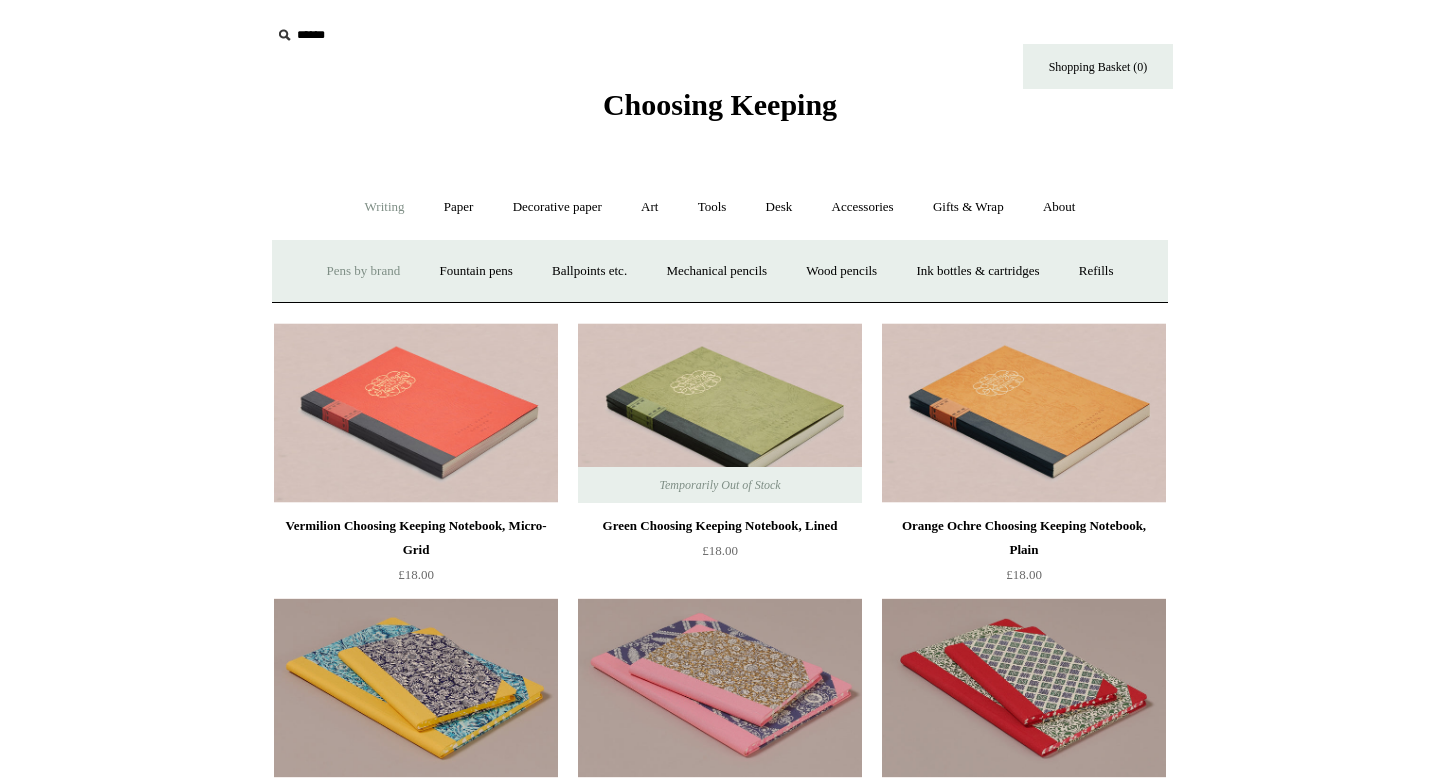 click on "Pens by brand +" at bounding box center (364, 271) 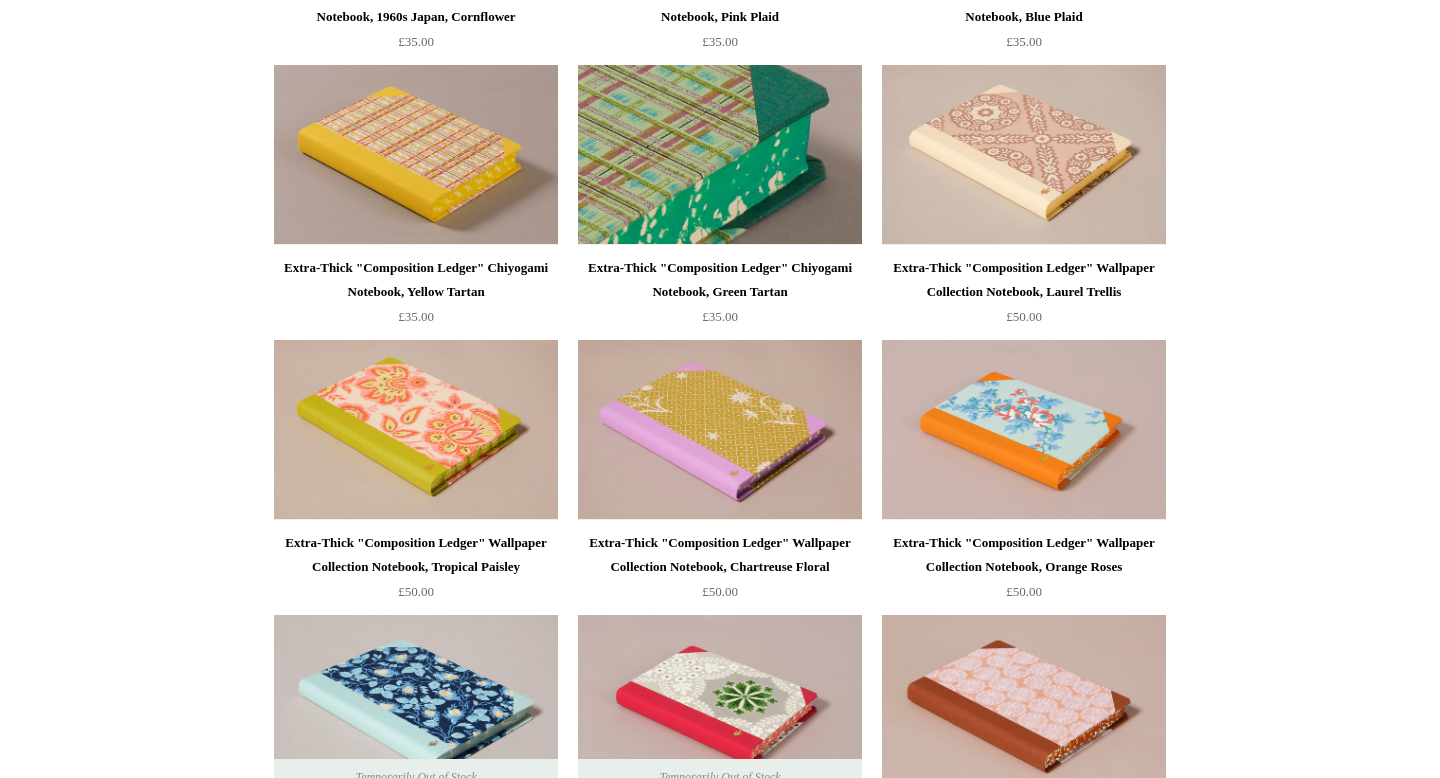scroll, scrollTop: 2313, scrollLeft: 0, axis: vertical 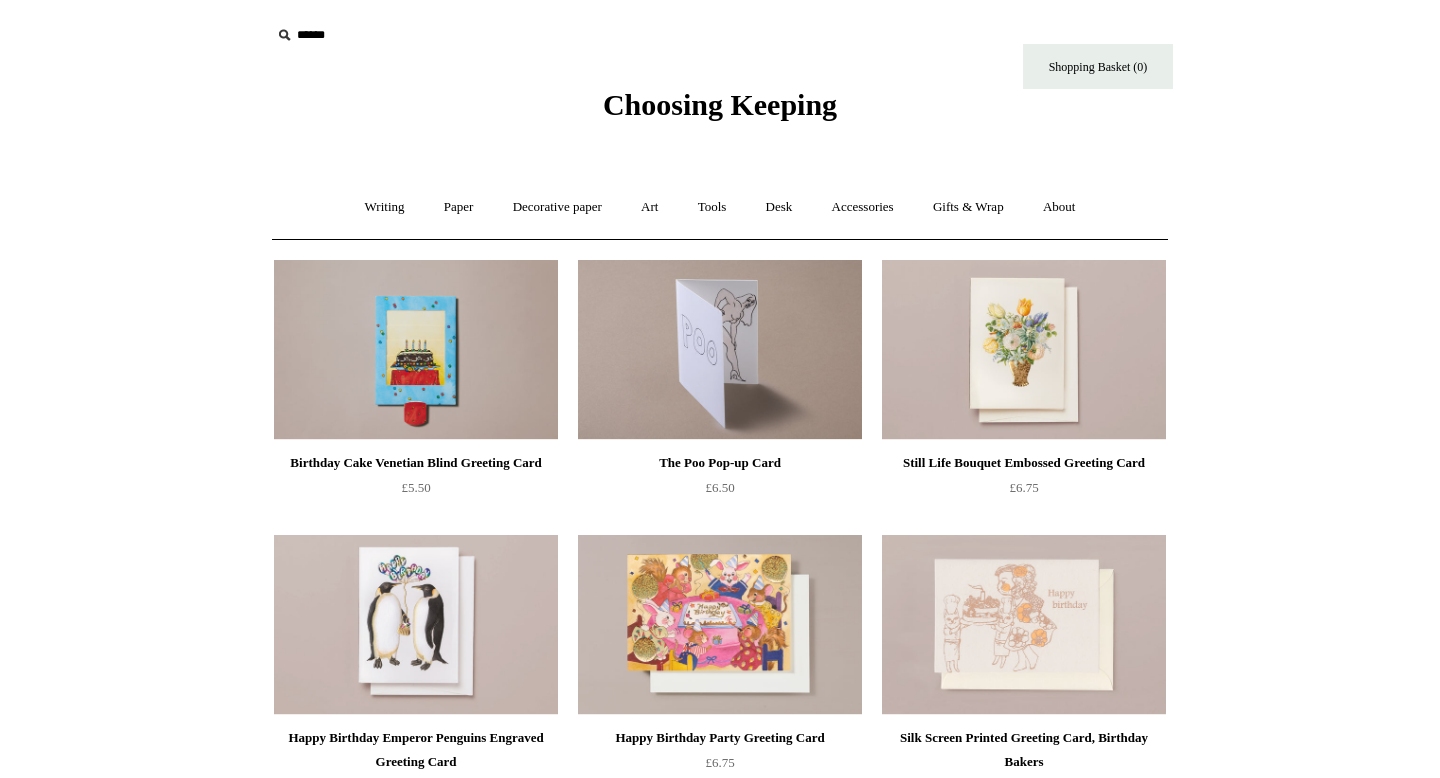 click at bounding box center (720, 350) 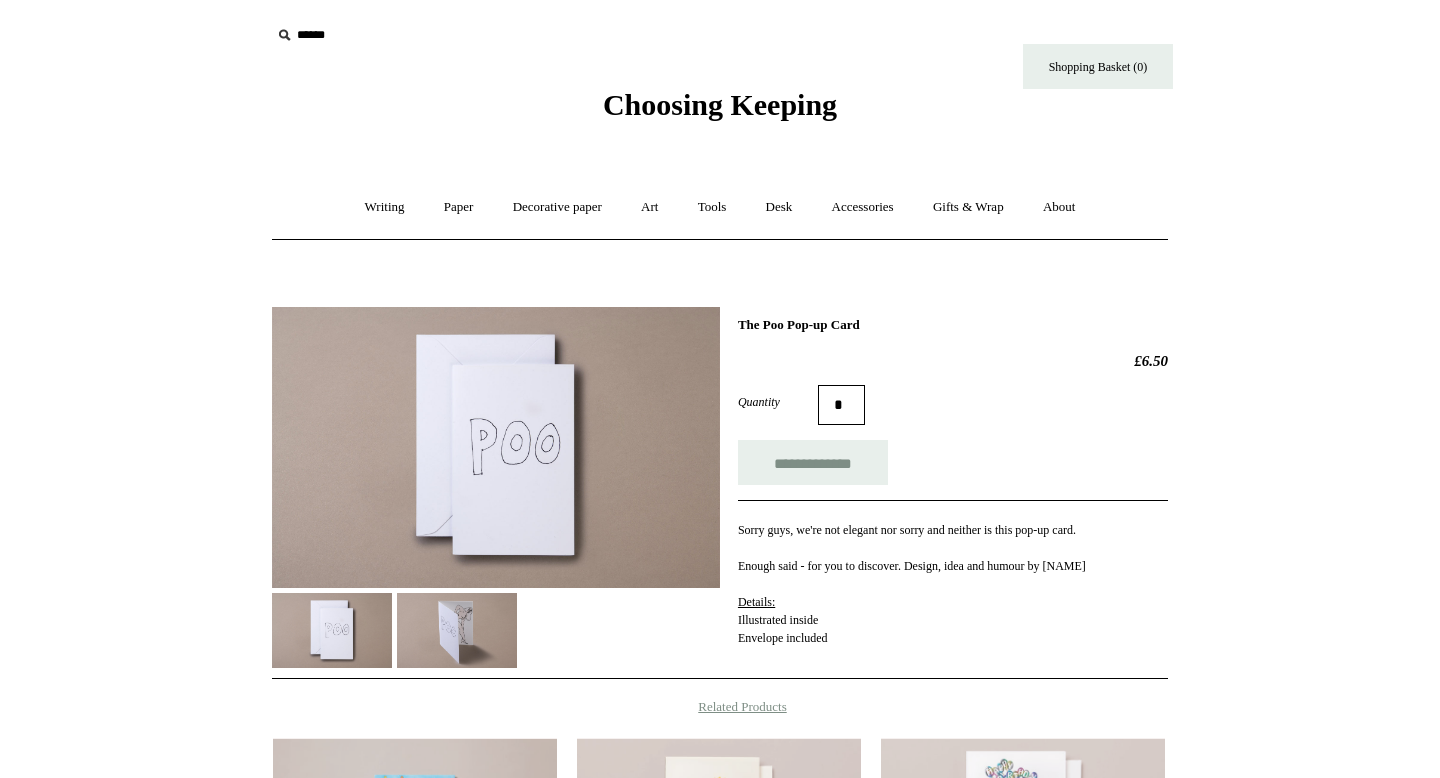scroll, scrollTop: 0, scrollLeft: 0, axis: both 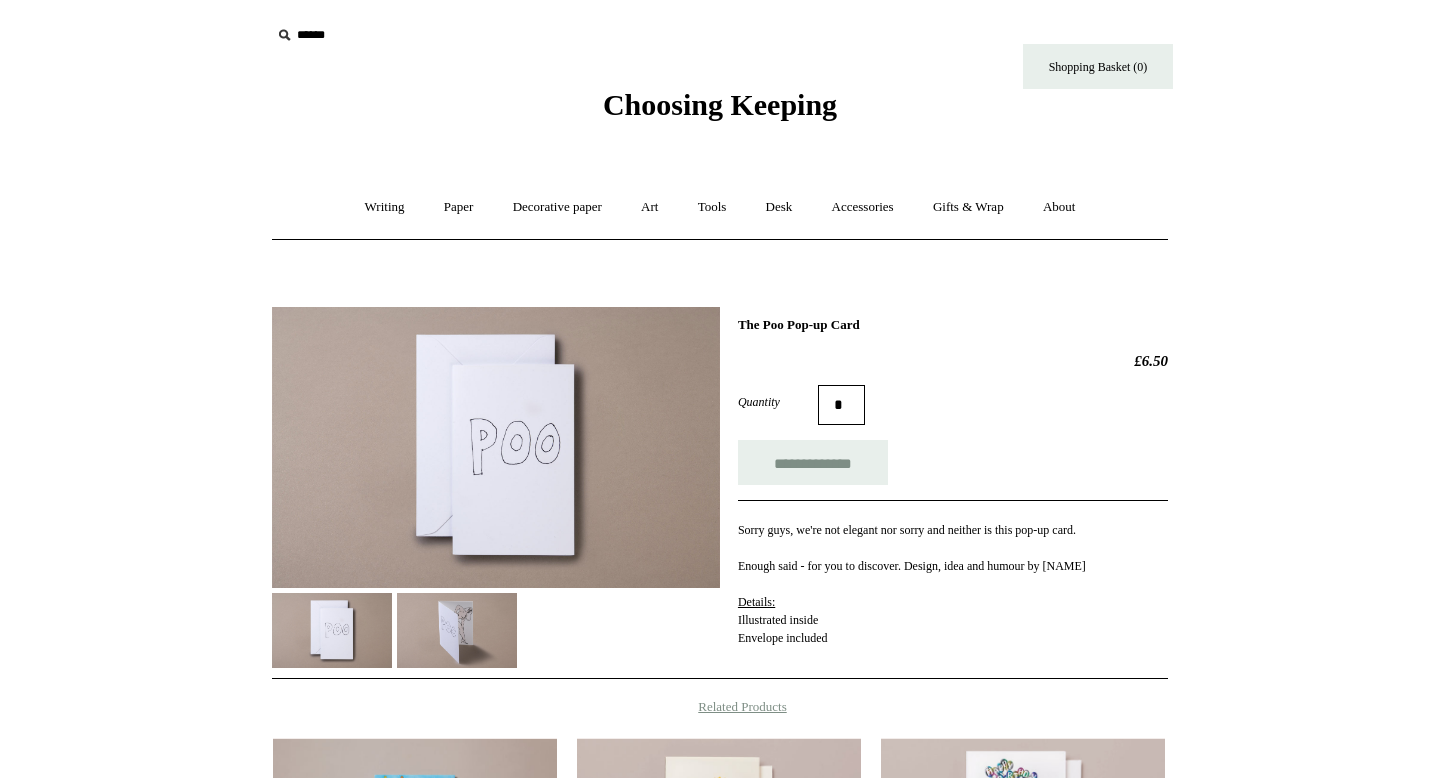 click at bounding box center [457, 630] 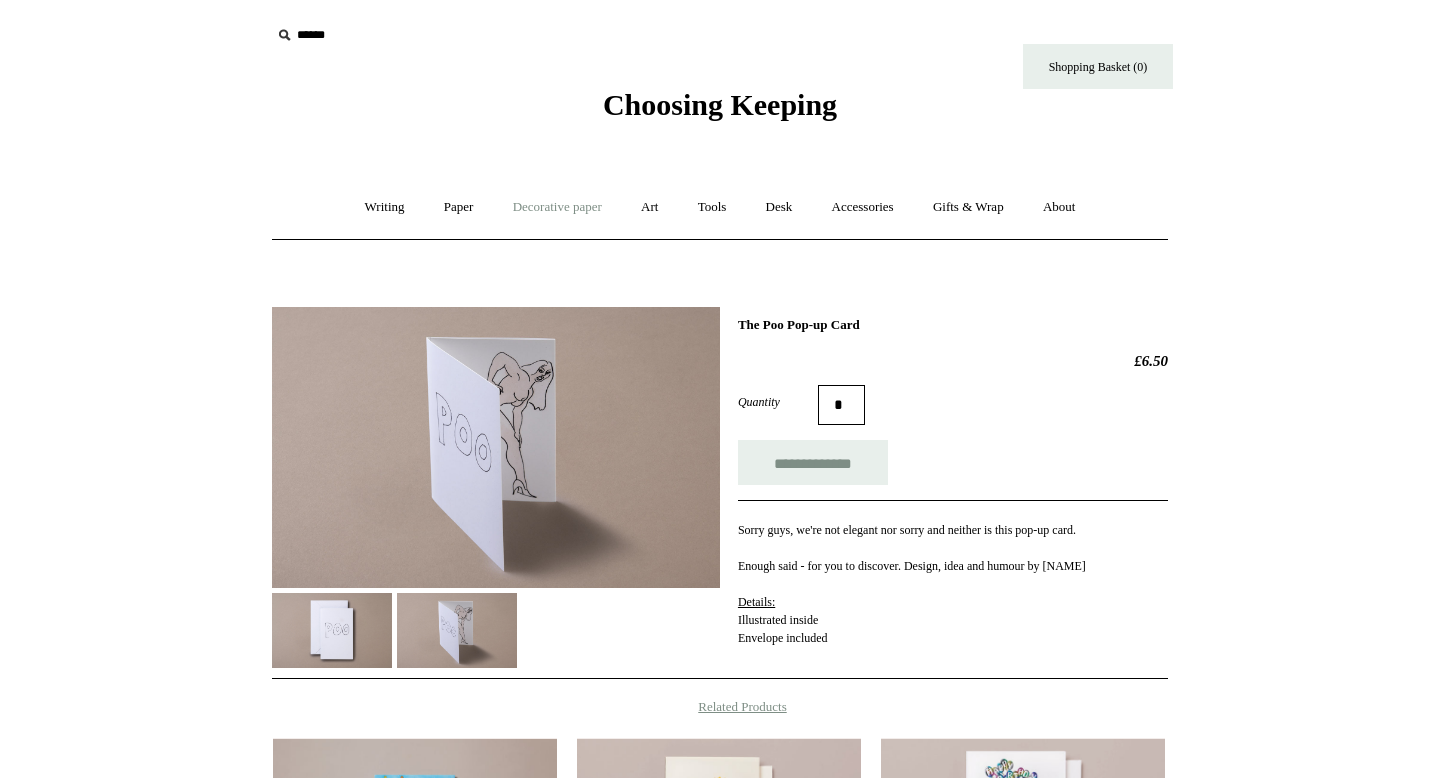 click on "Decorative paper +" at bounding box center [557, 207] 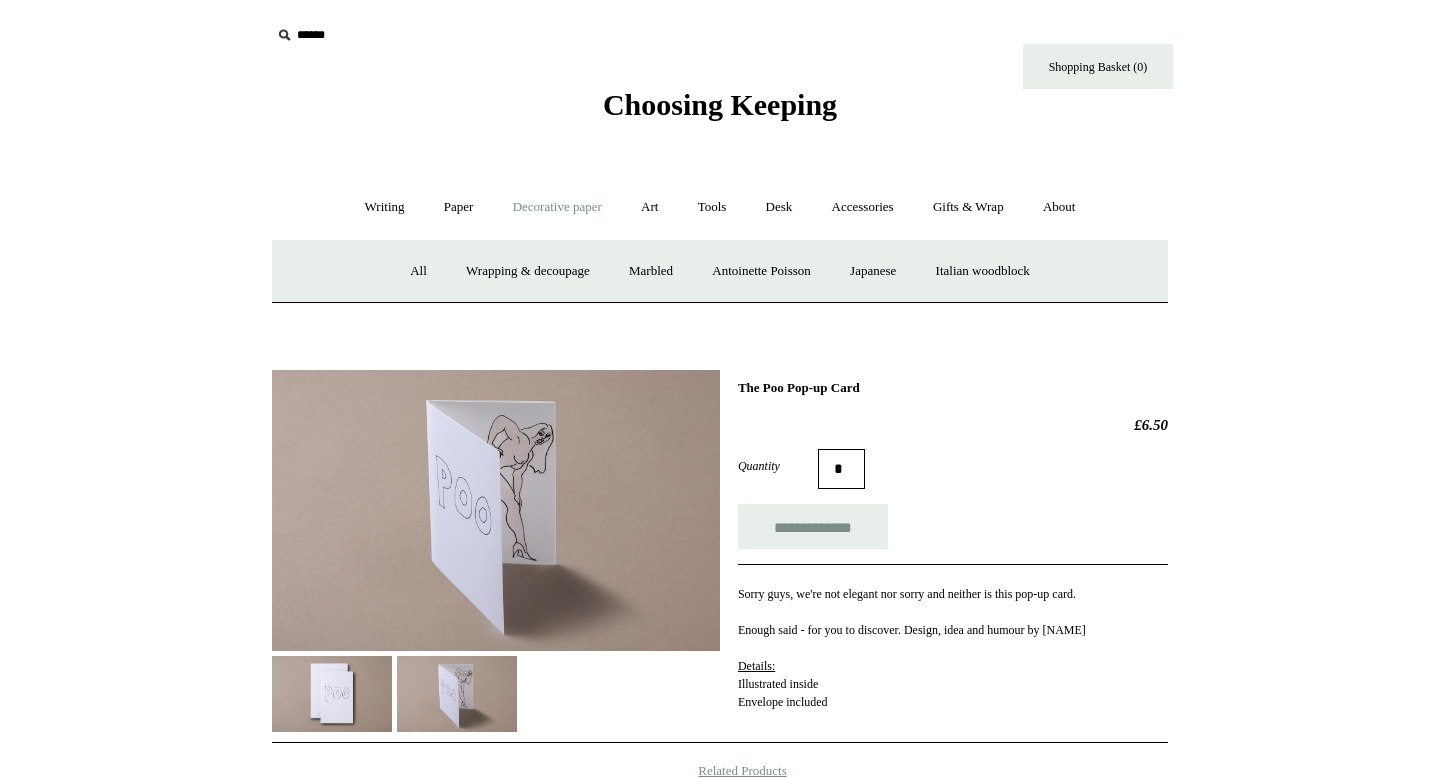 click on "Choosing Keeping" at bounding box center (720, 104) 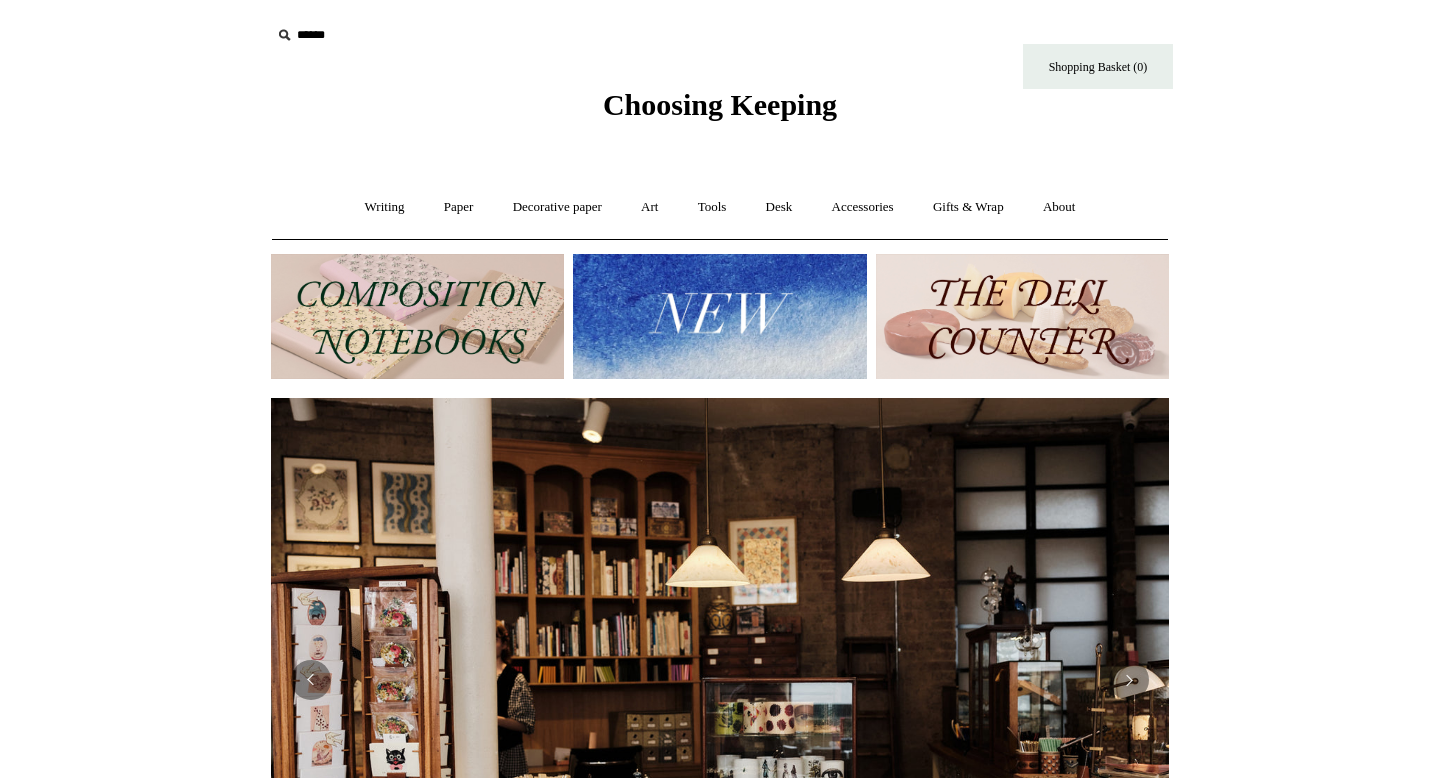 scroll, scrollTop: 0, scrollLeft: 0, axis: both 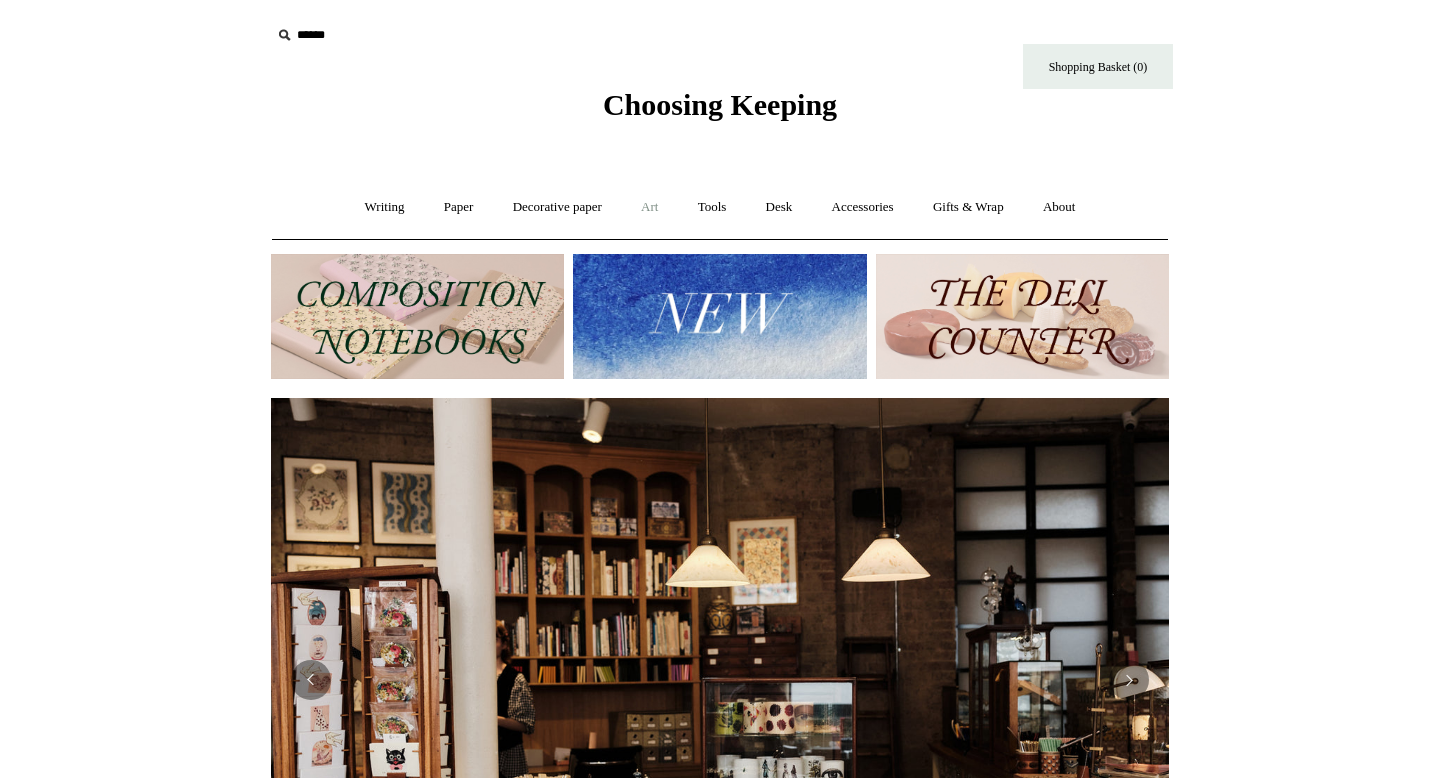 click on "Art +" at bounding box center [649, 207] 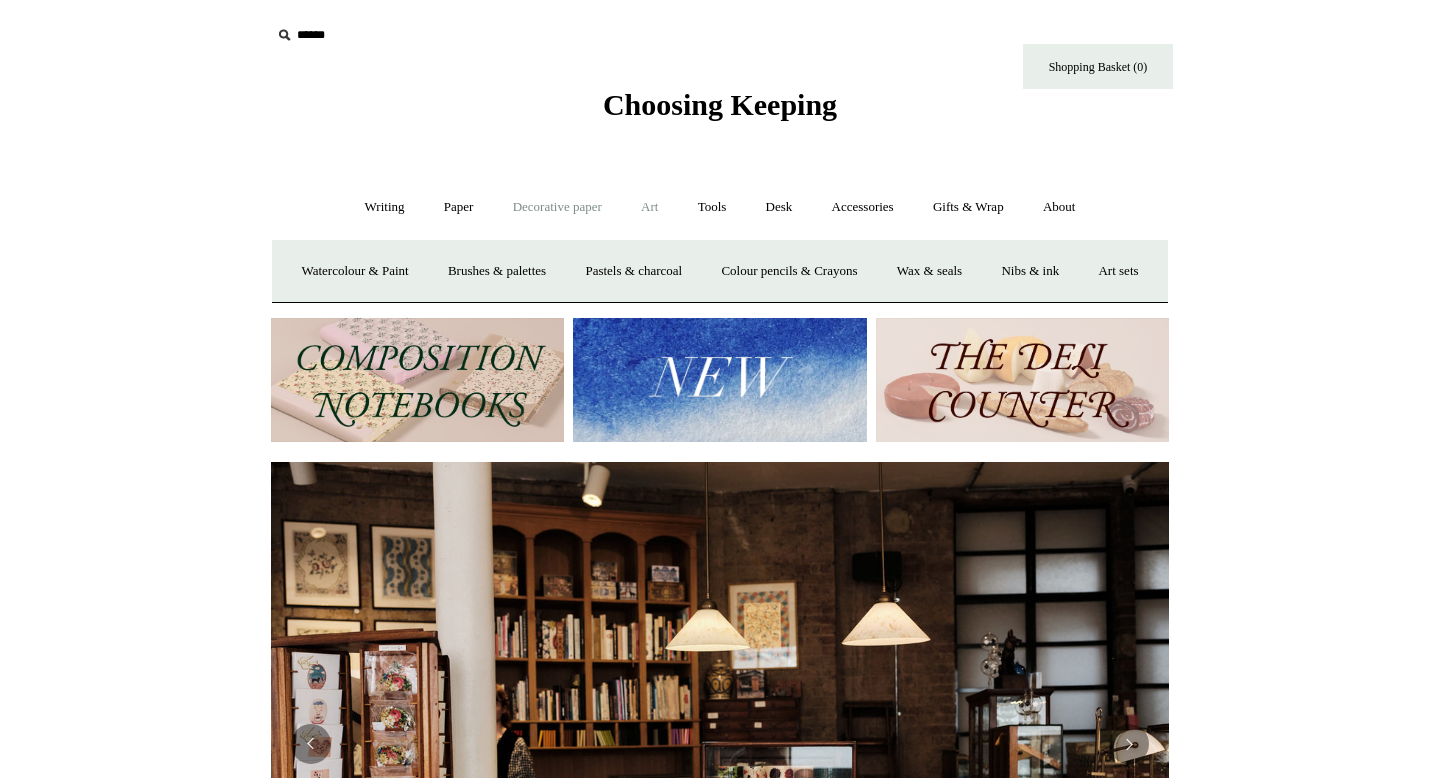 click on "Decorative paper +" at bounding box center [557, 207] 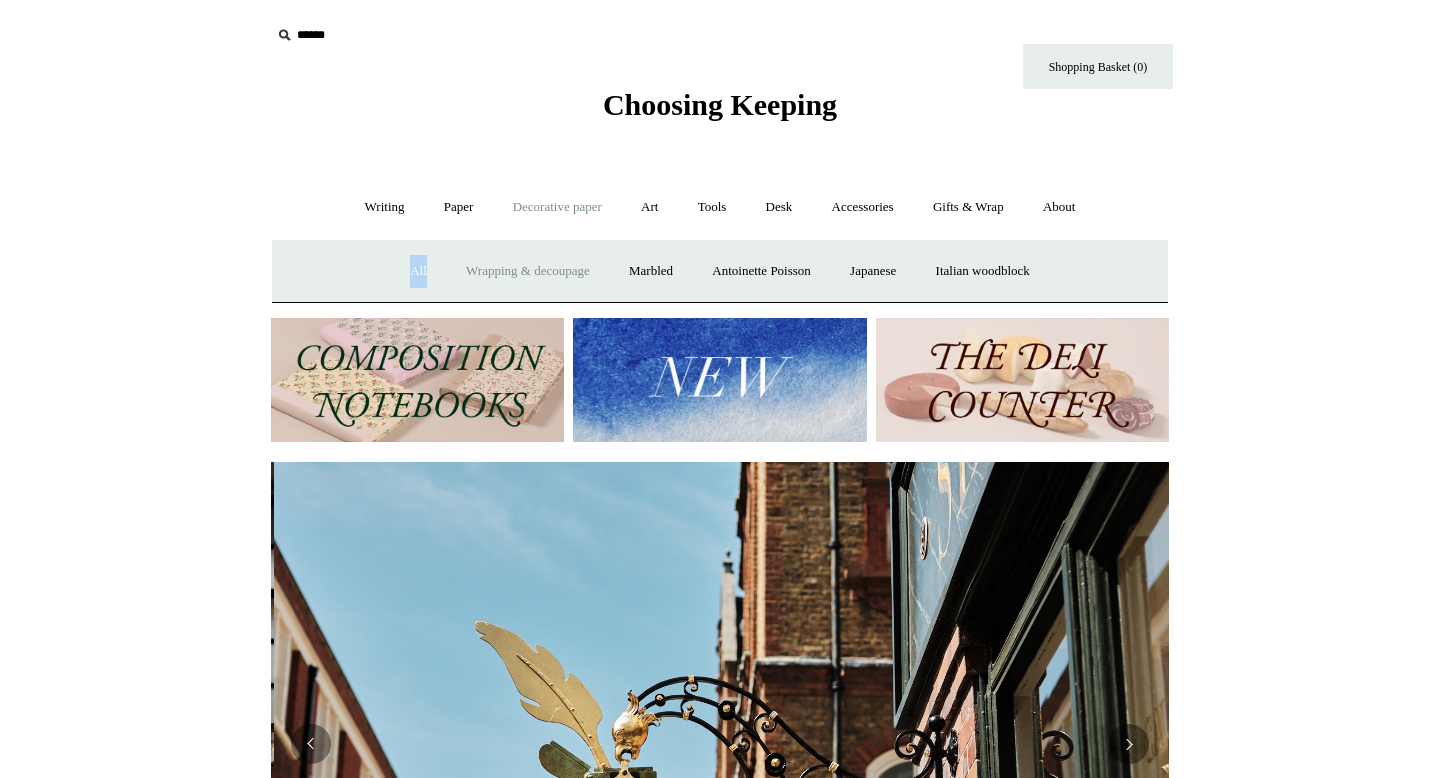 scroll, scrollTop: 0, scrollLeft: 898, axis: horizontal 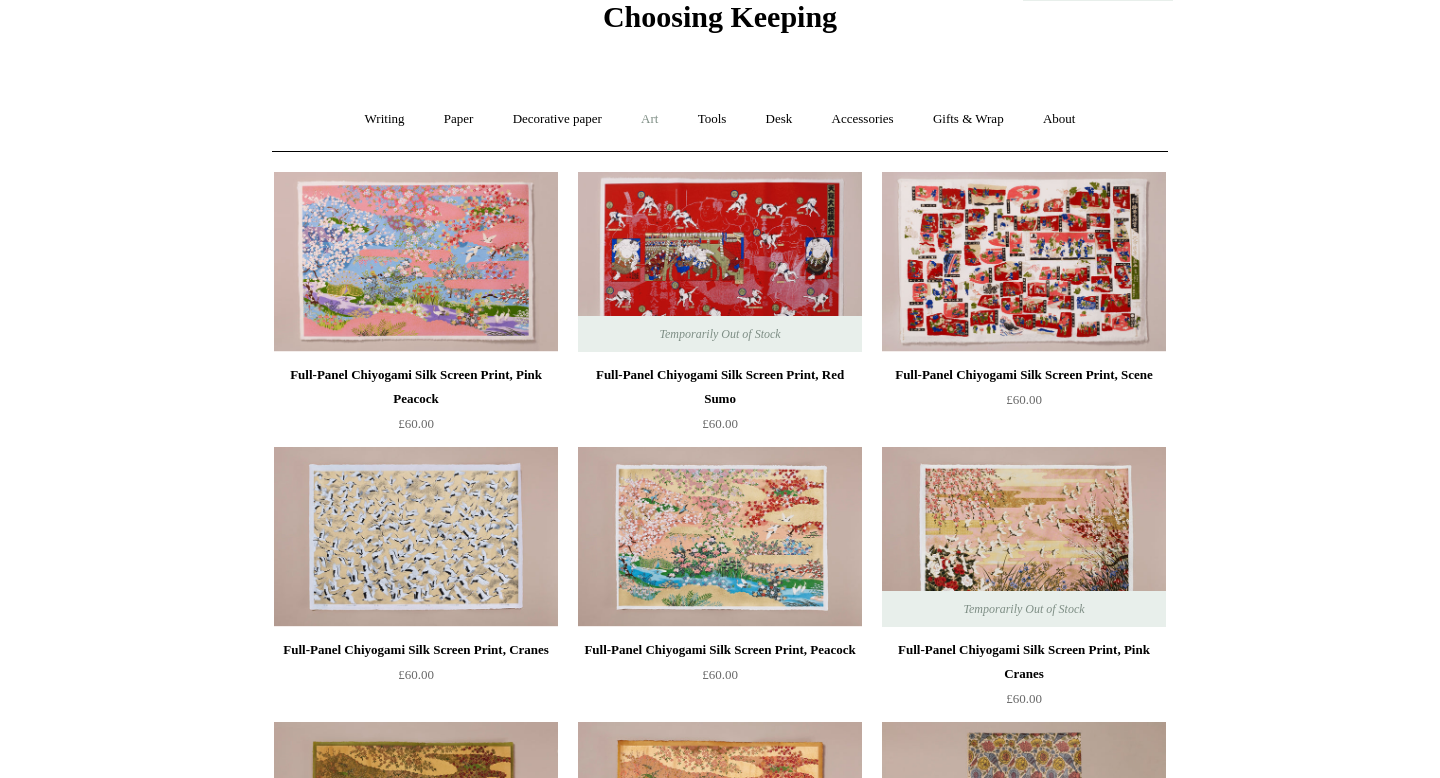 click on "Art +" at bounding box center (649, 119) 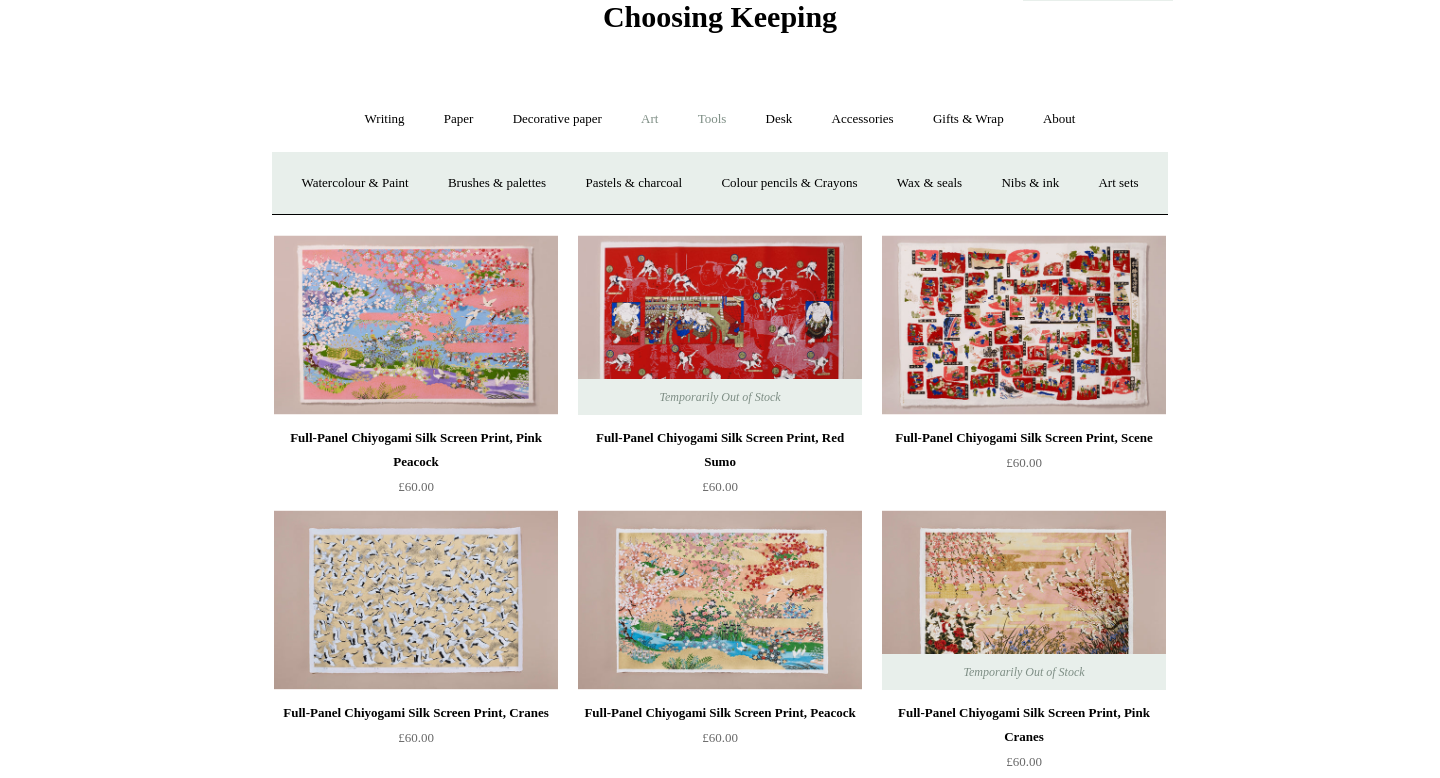 click on "Tools +" at bounding box center [712, 119] 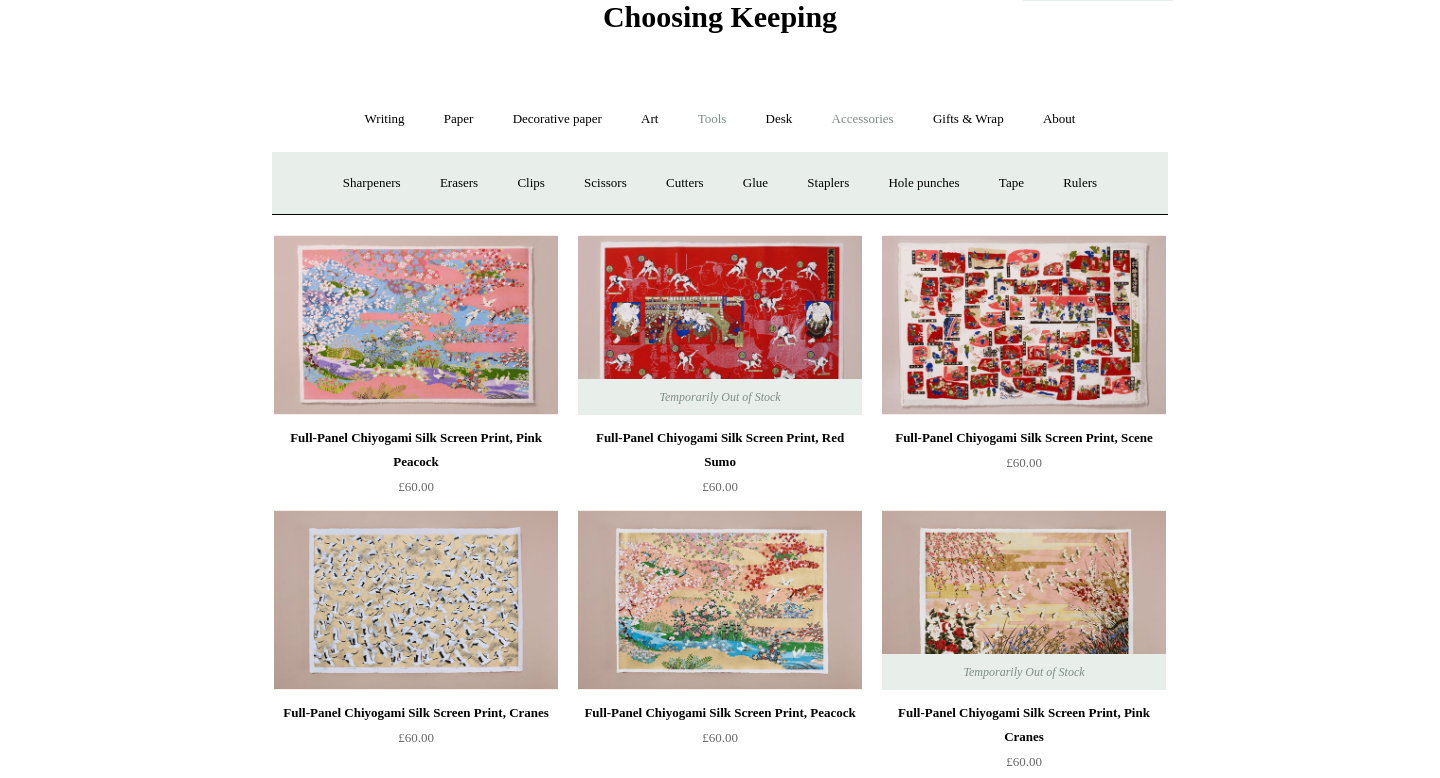 click on "Accessories +" at bounding box center (863, 119) 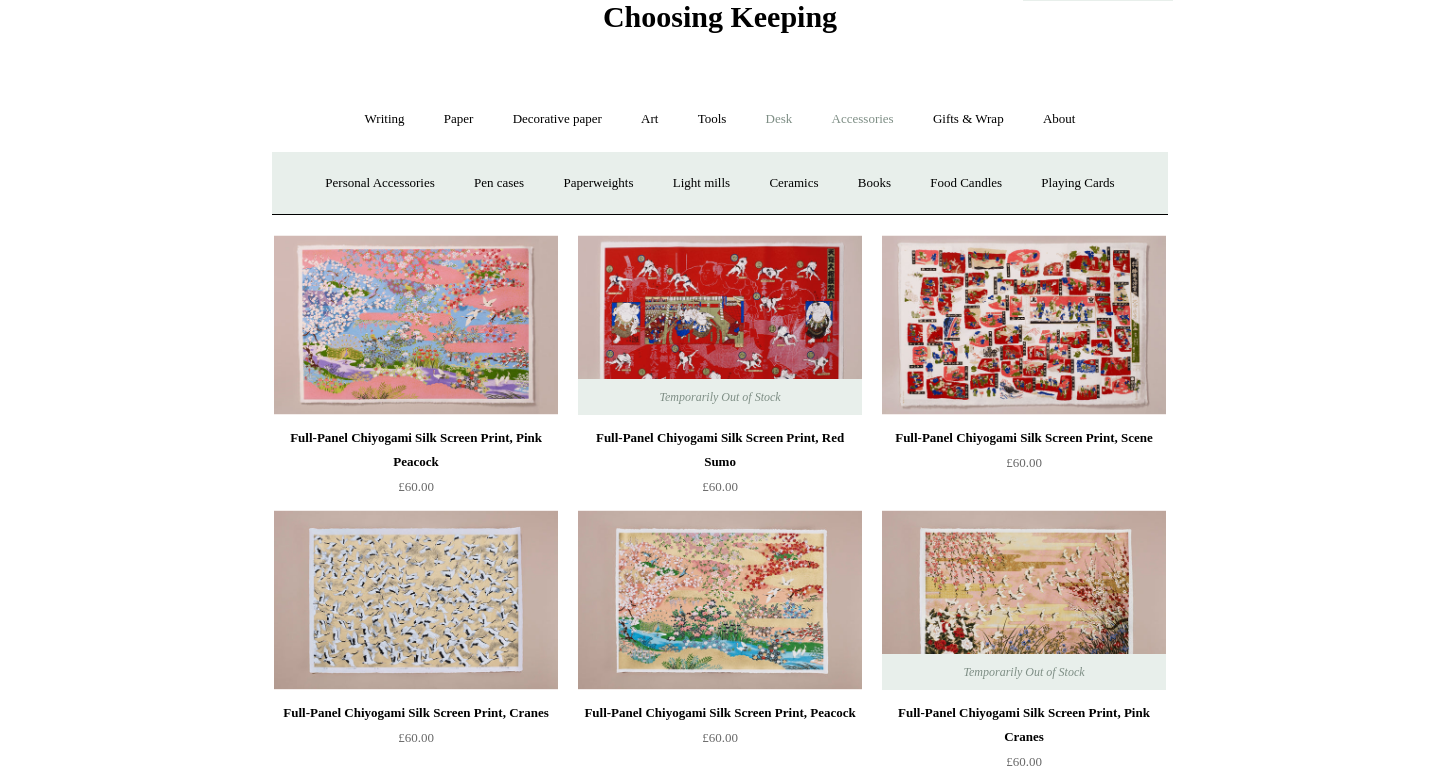 click on "Desk +" at bounding box center [779, 119] 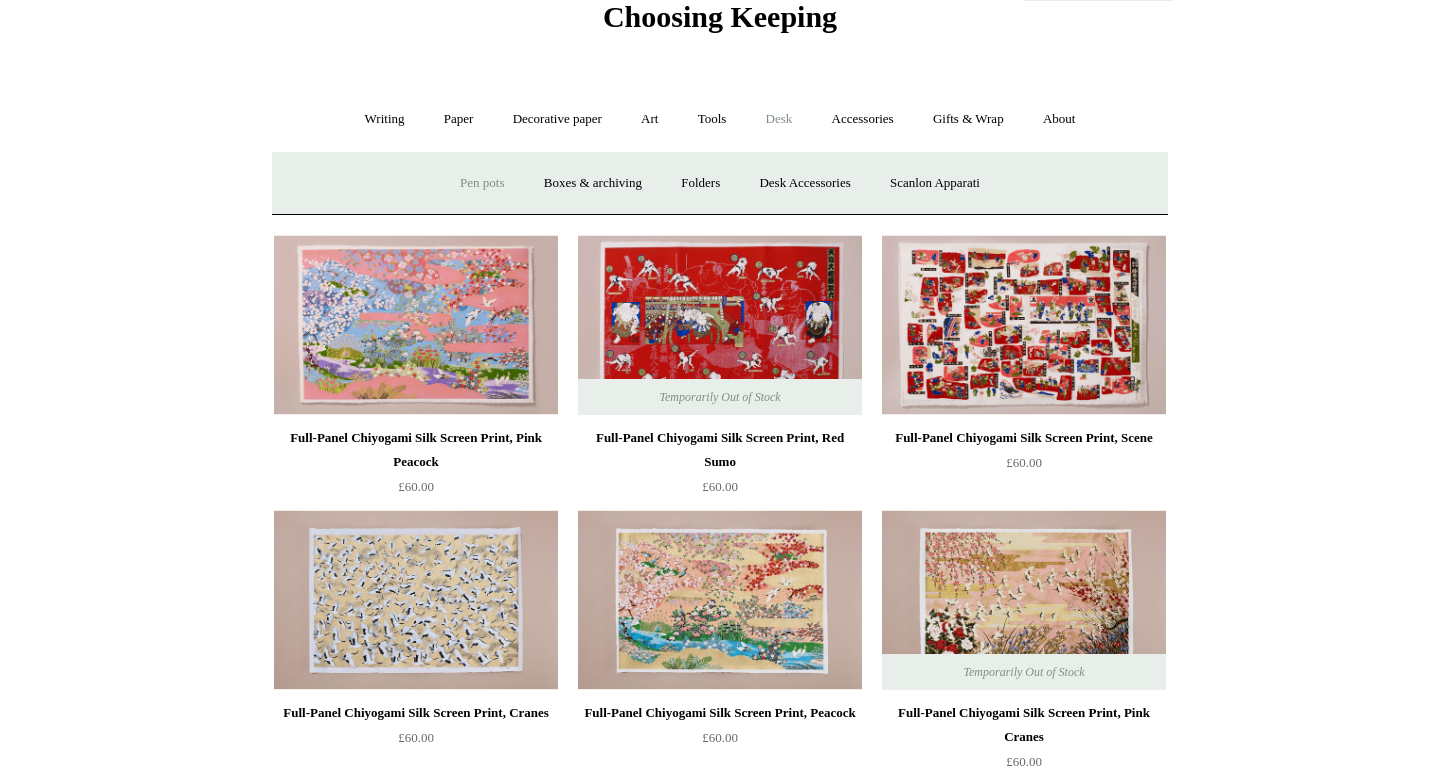 click on "Pen pots" at bounding box center (482, 183) 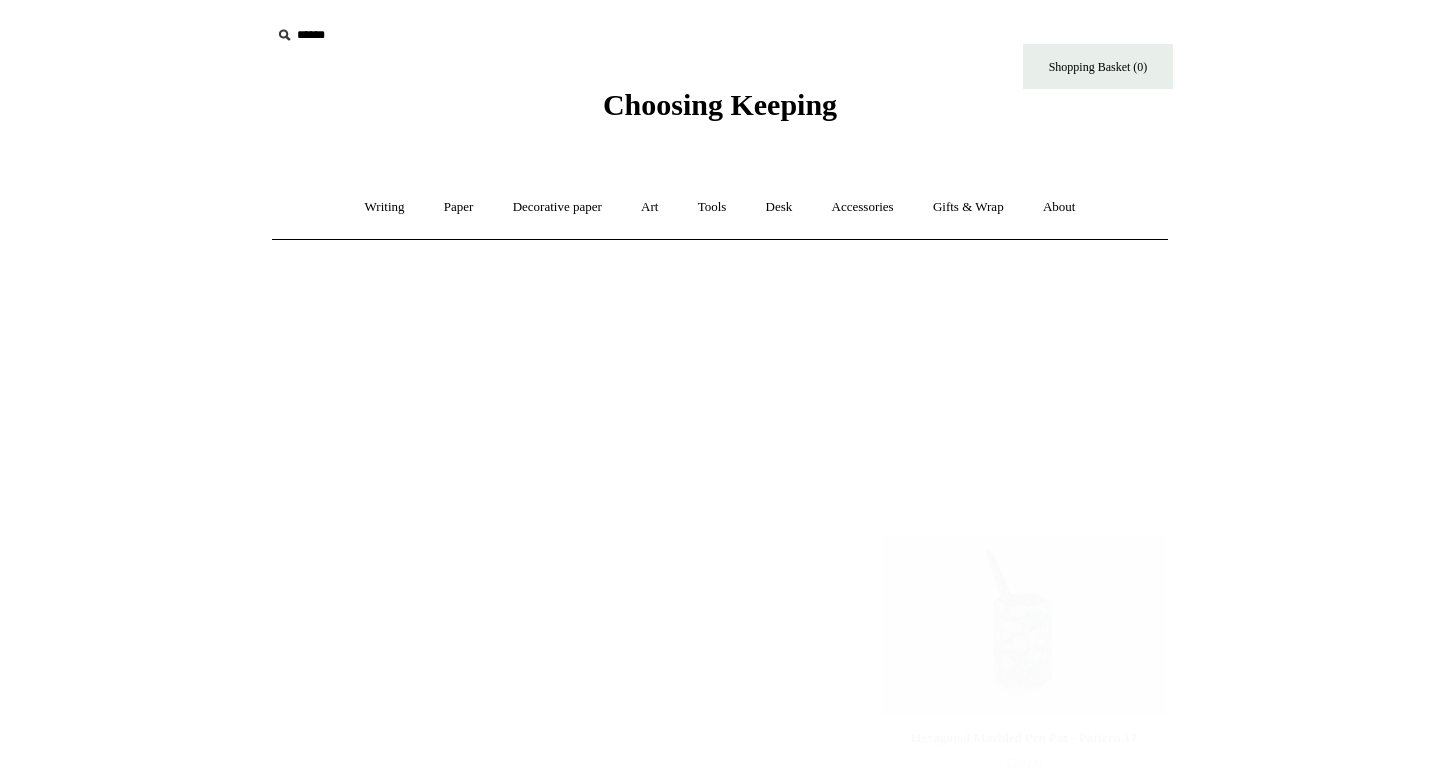 scroll, scrollTop: 0, scrollLeft: 0, axis: both 